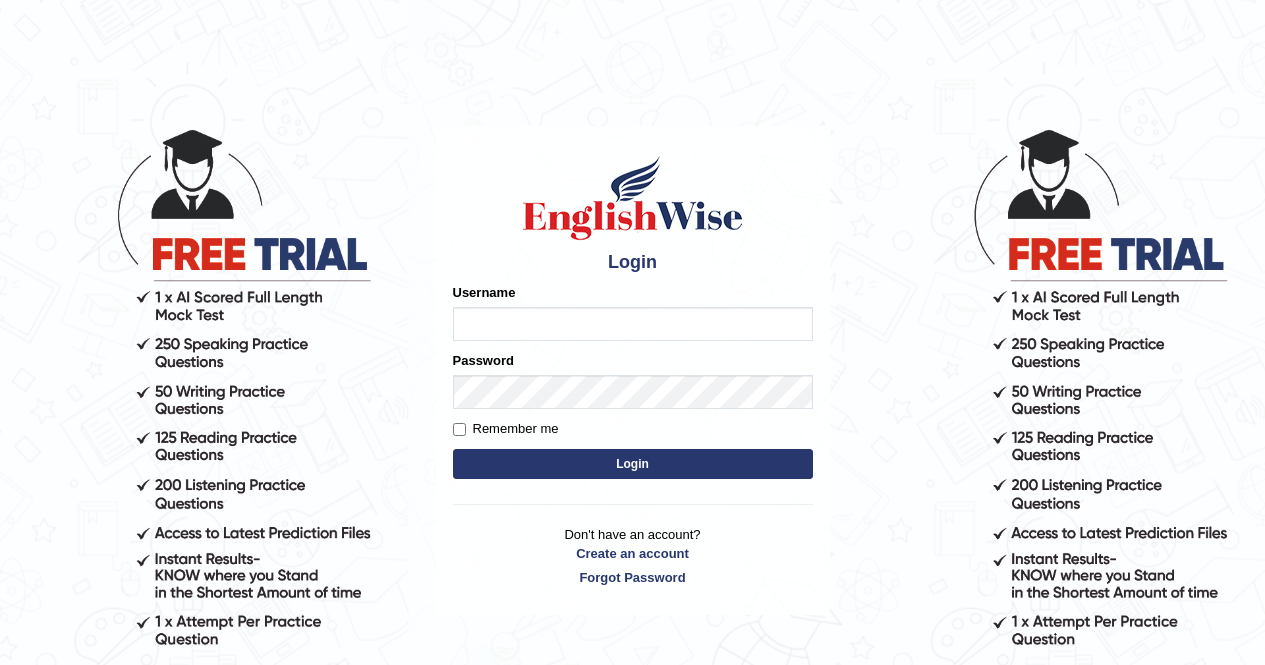 scroll, scrollTop: 0, scrollLeft: 0, axis: both 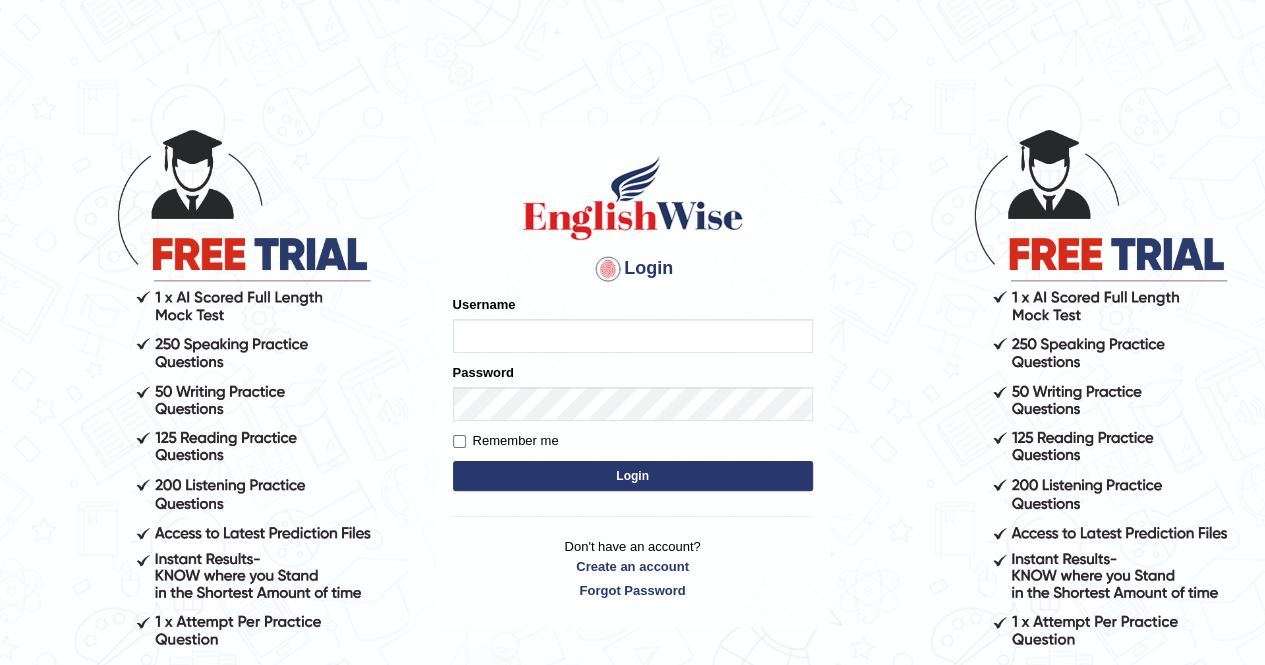 type on "Mandeep_21" 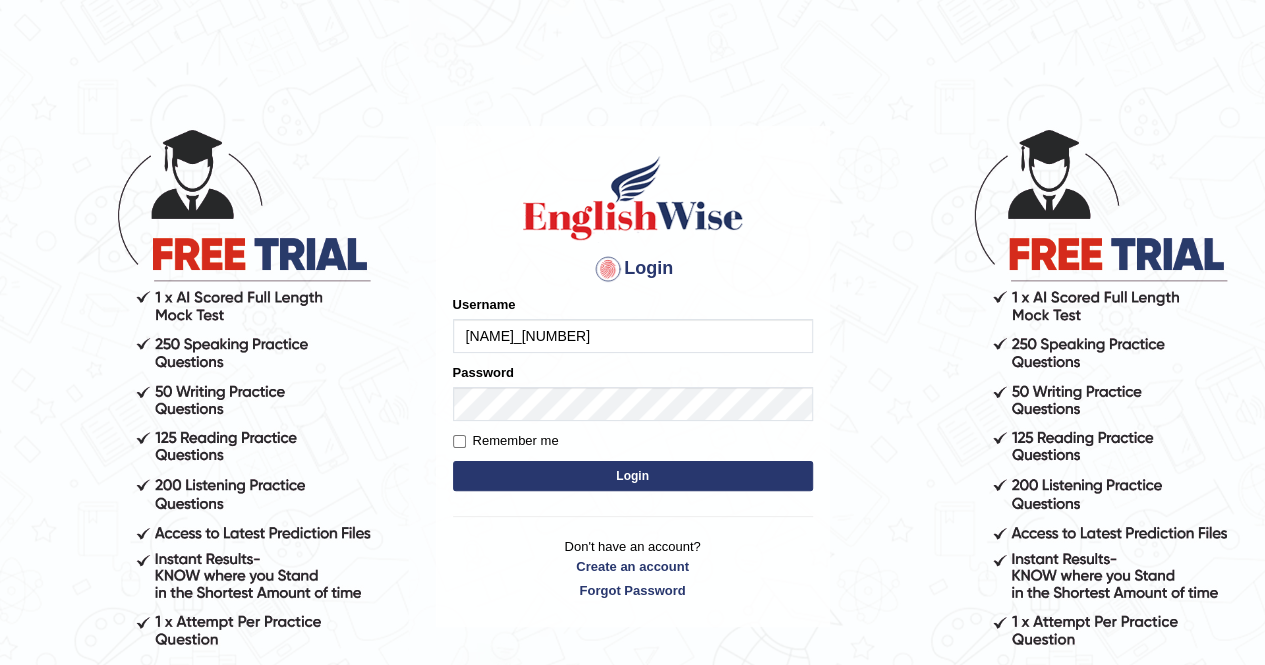 click on "Login" at bounding box center [633, 476] 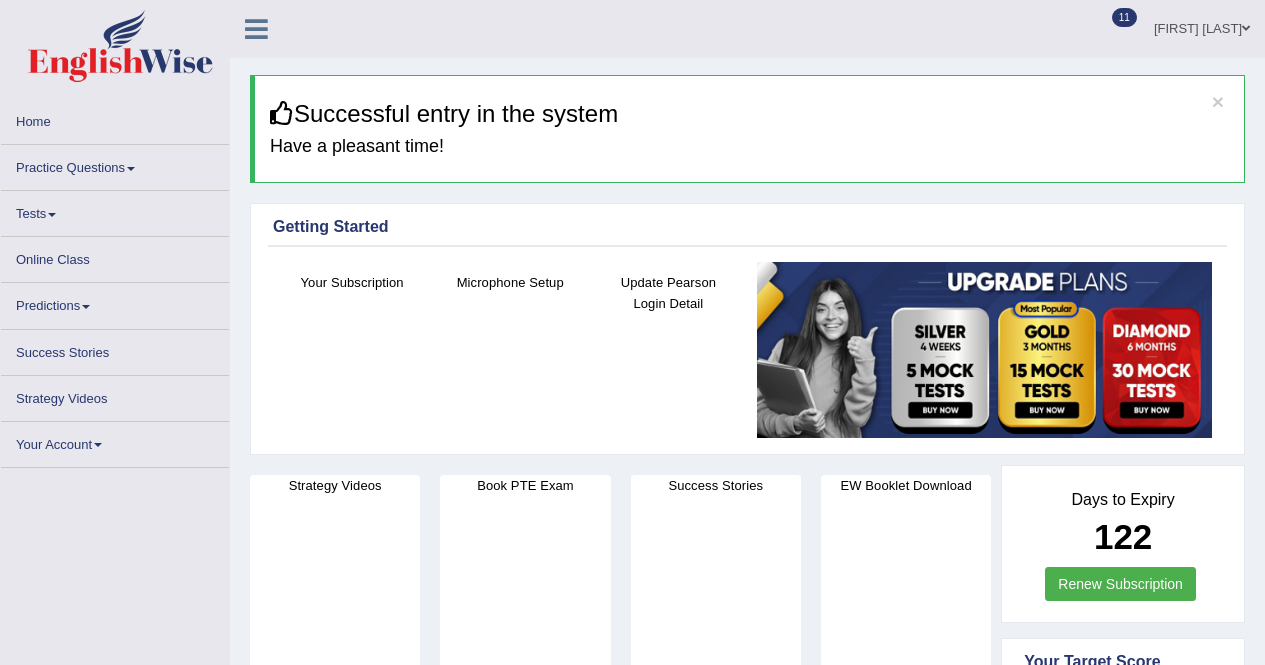 scroll, scrollTop: 0, scrollLeft: 0, axis: both 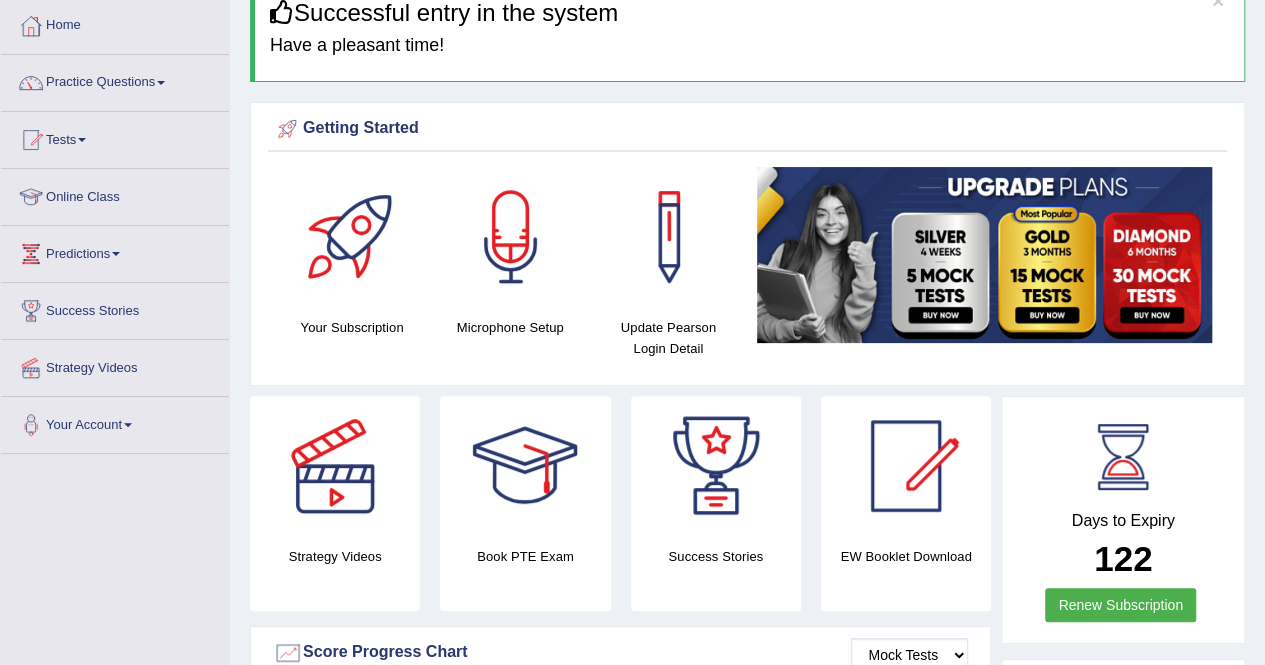 click at bounding box center [906, 466] 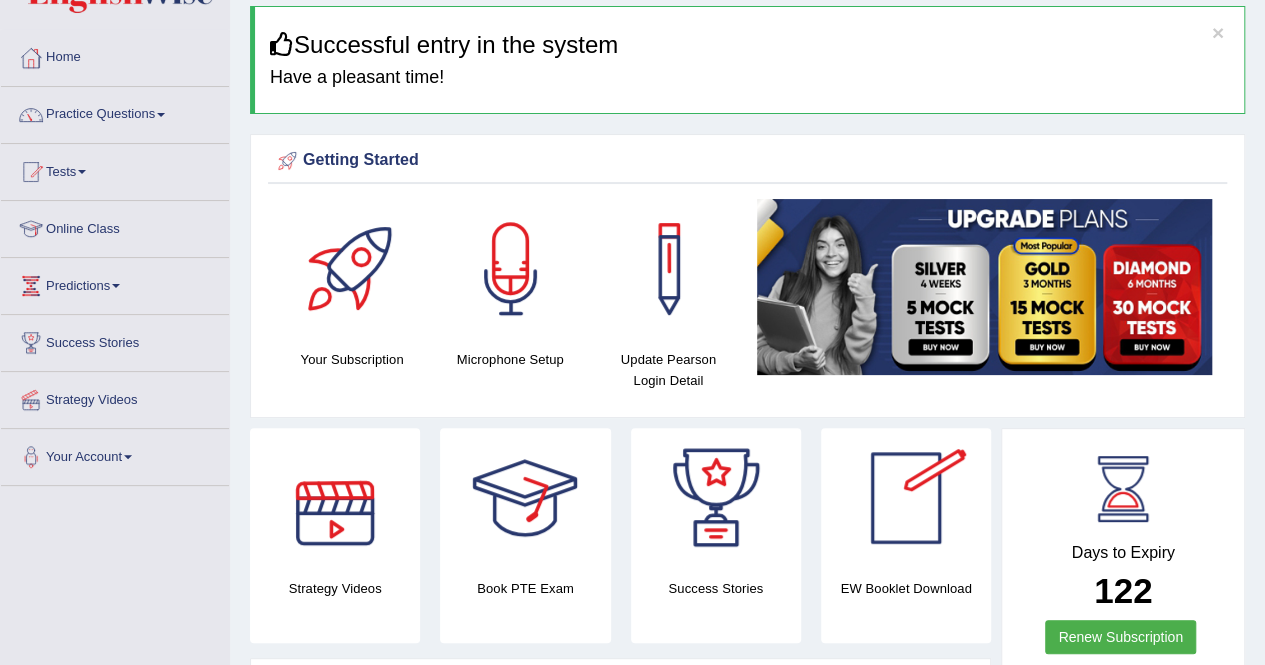 scroll, scrollTop: 67, scrollLeft: 0, axis: vertical 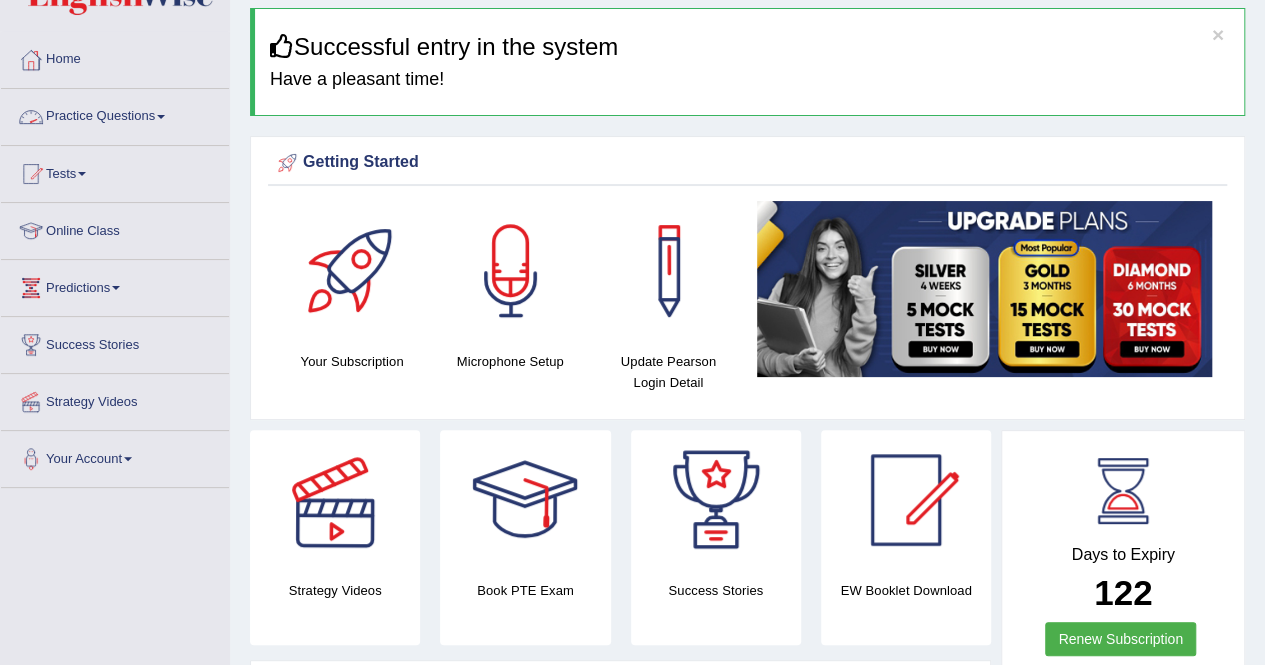 click on "Practice Questions" at bounding box center (115, 114) 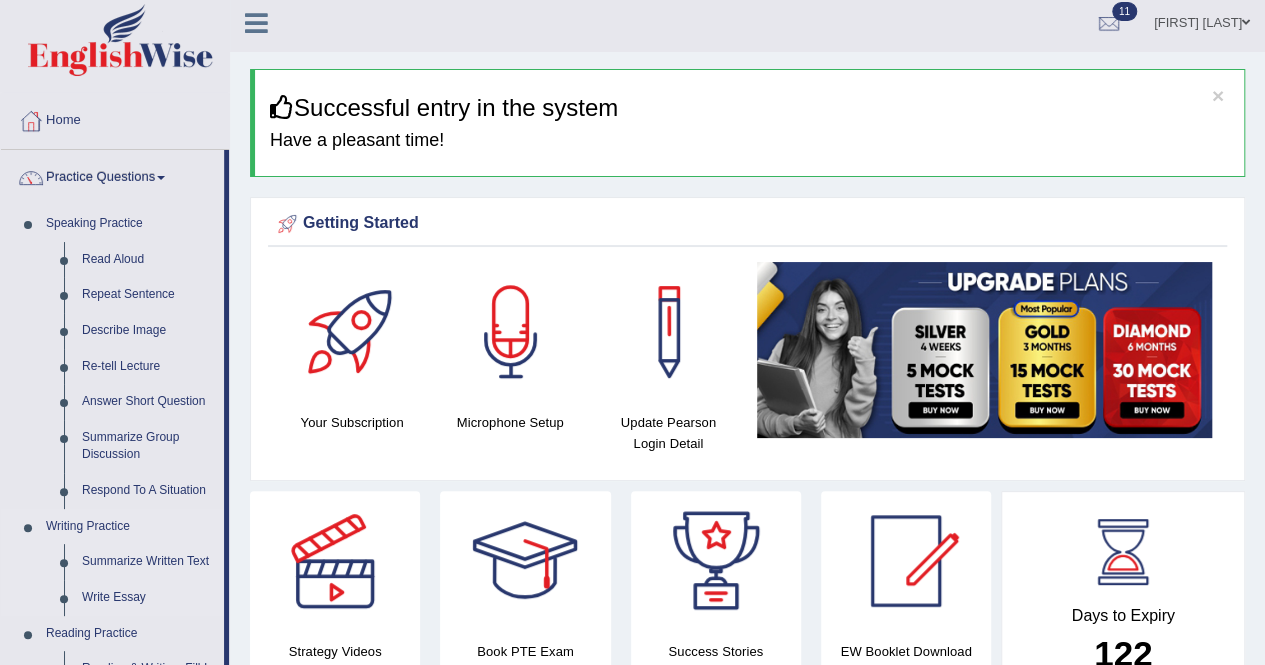 scroll, scrollTop: 10, scrollLeft: 0, axis: vertical 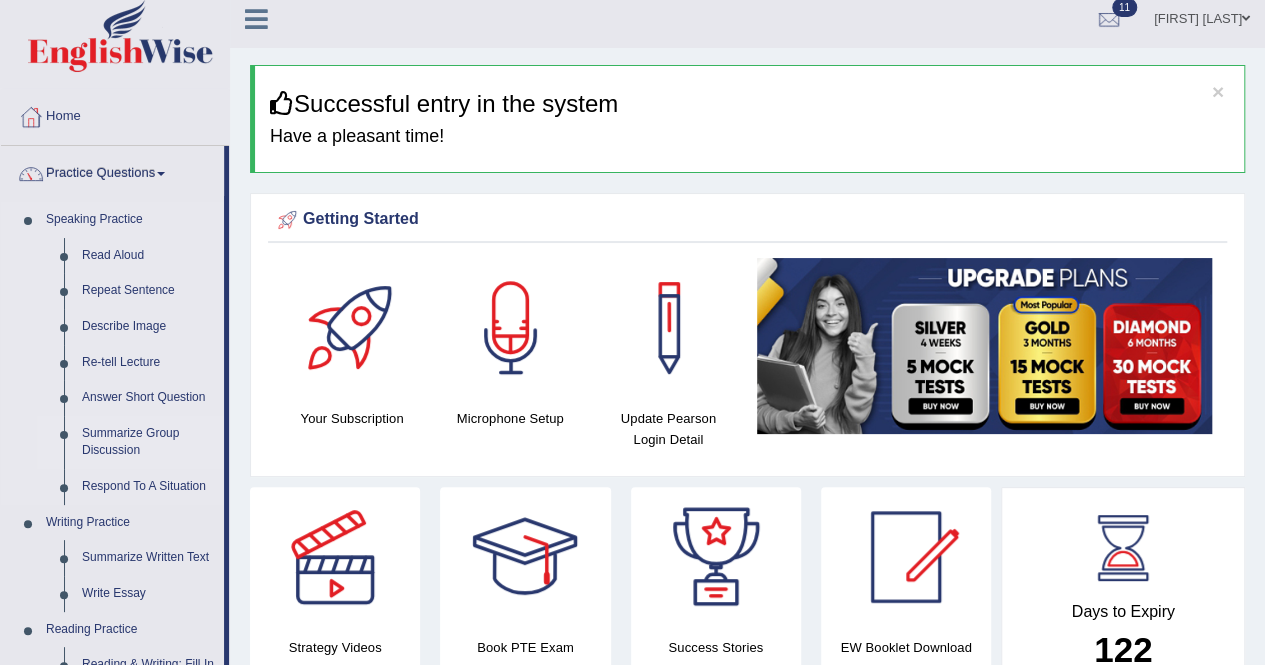 click on "Summarize Group Discussion" at bounding box center [148, 442] 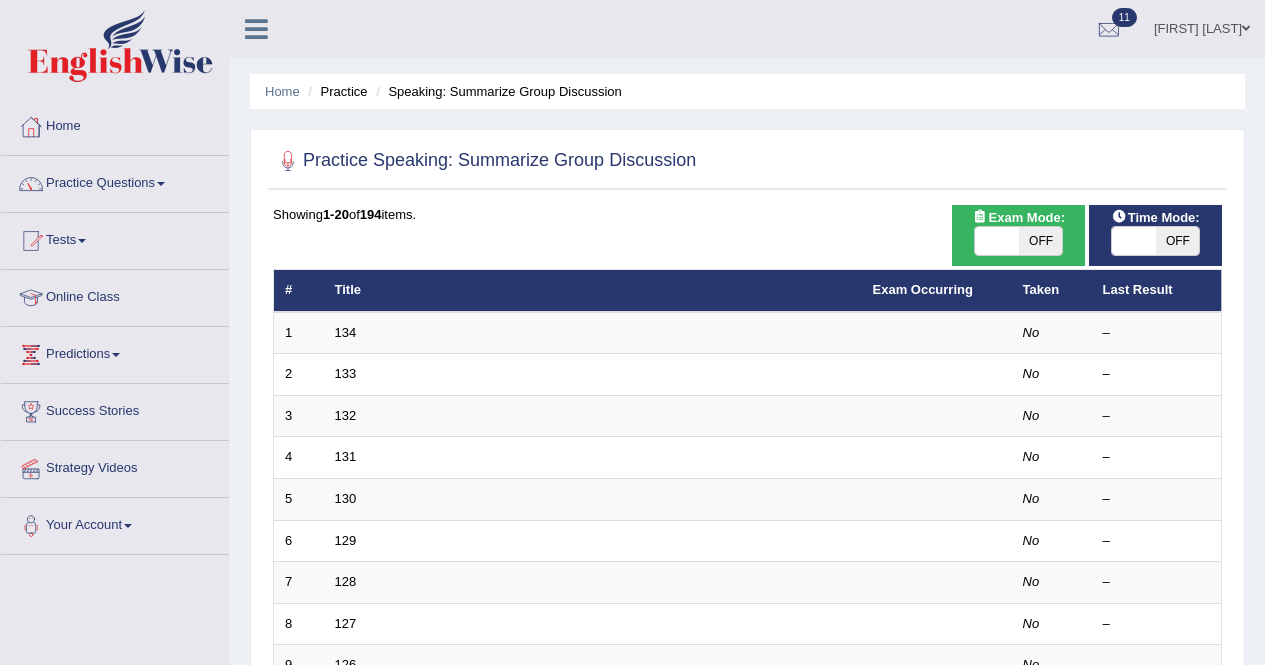 scroll, scrollTop: 95, scrollLeft: 0, axis: vertical 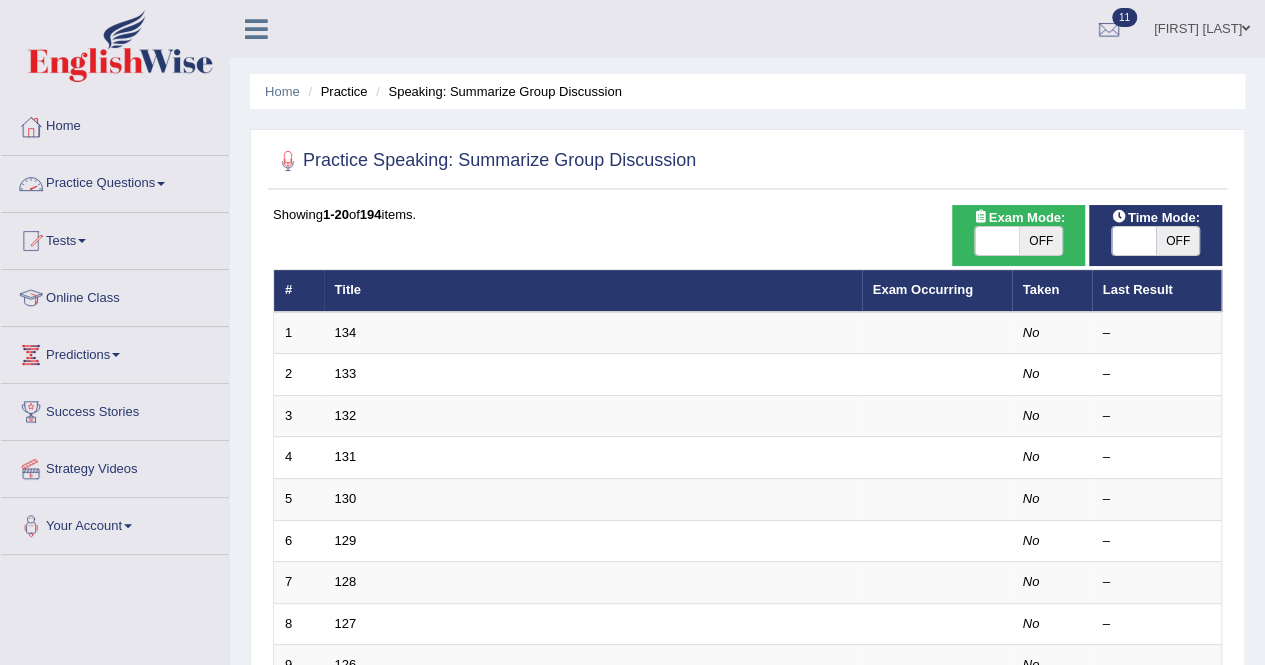 click on "Practice Questions" at bounding box center [115, 181] 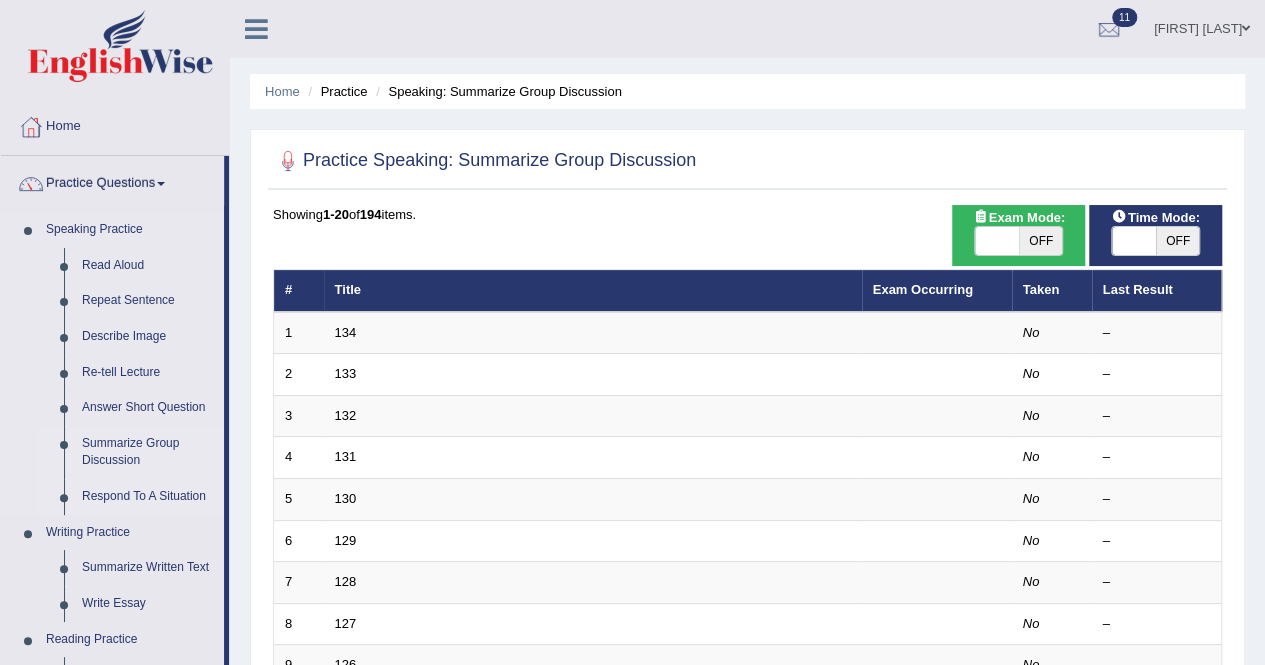 click on "Respond To A Situation" at bounding box center [148, 497] 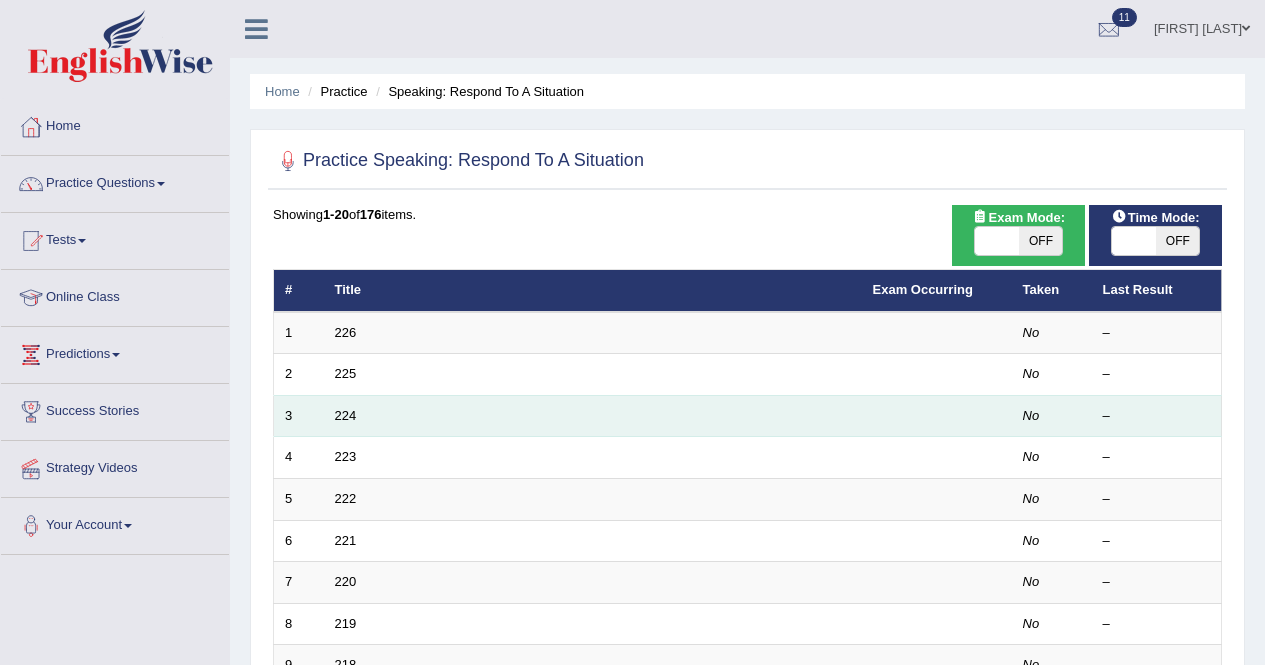 scroll, scrollTop: 0, scrollLeft: 0, axis: both 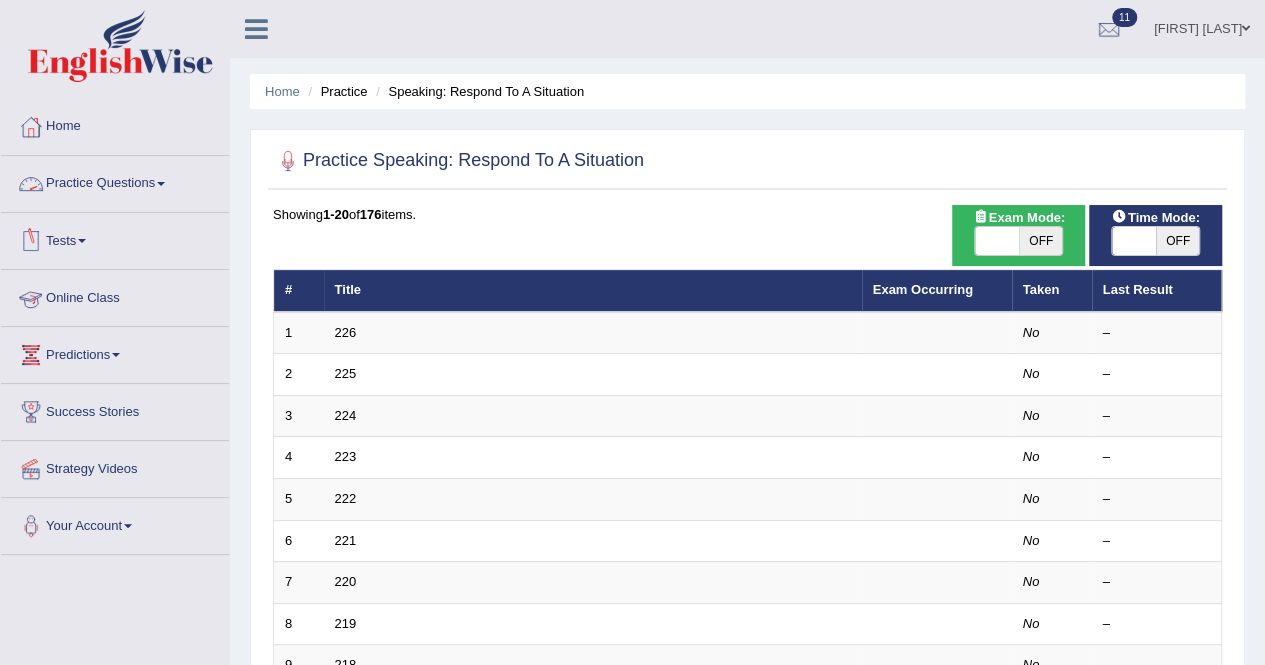 click on "Online Class" at bounding box center (115, 298) 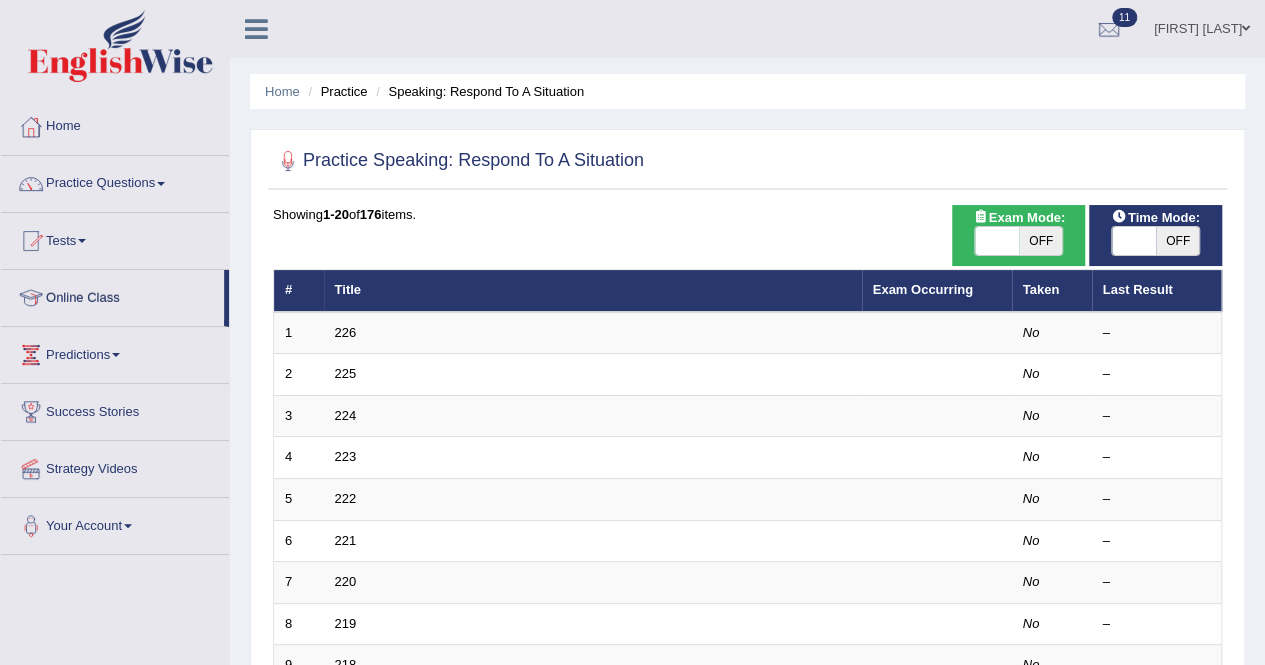 click on "Online Class" at bounding box center (112, 295) 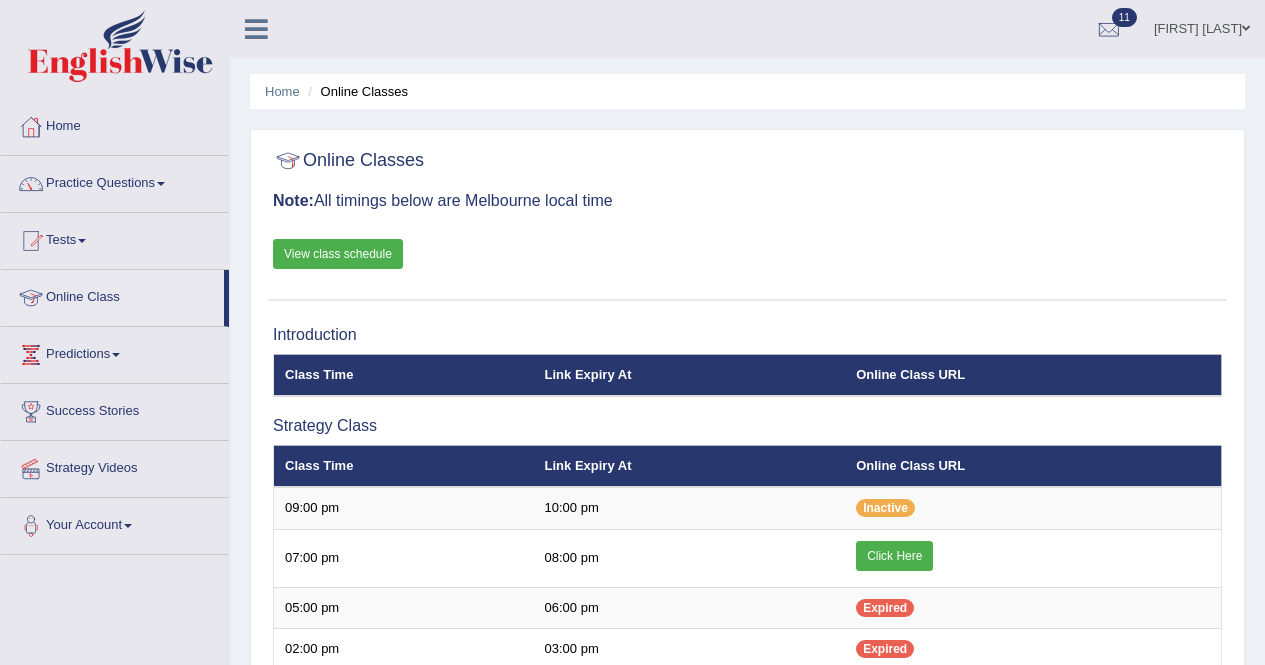 scroll, scrollTop: 514, scrollLeft: 0, axis: vertical 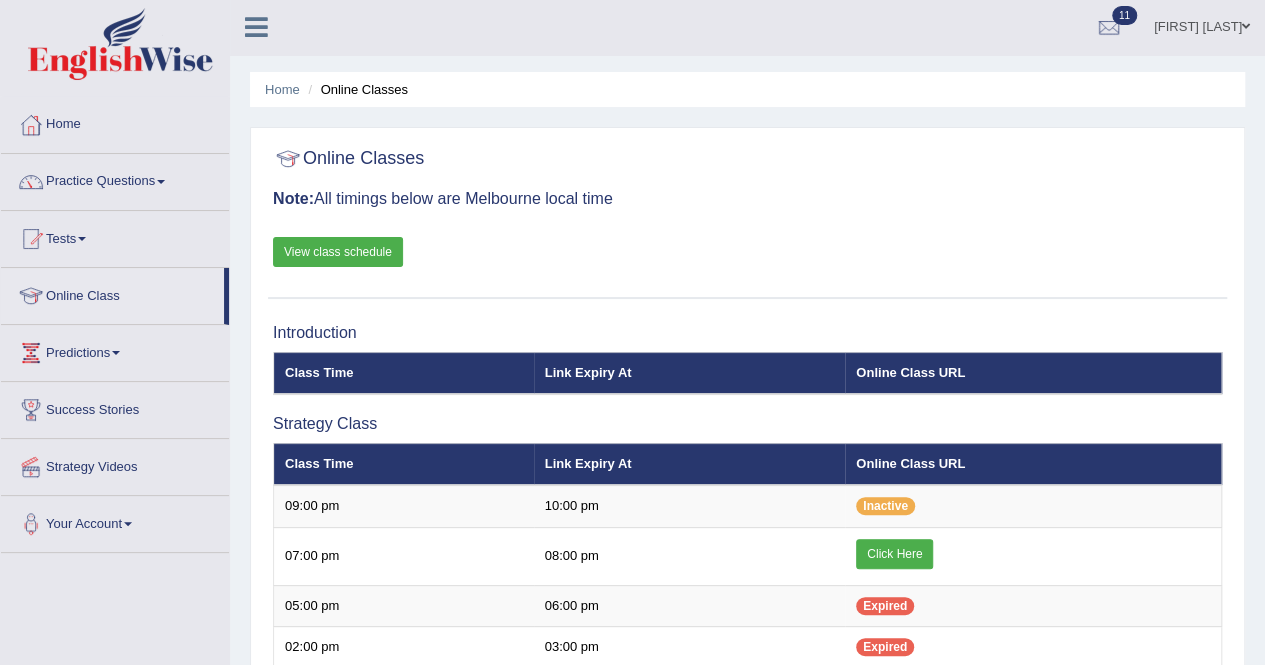click on "Online Classes
Note:  All timings below are Melbourne local time
View class schedule" at bounding box center (747, 218) 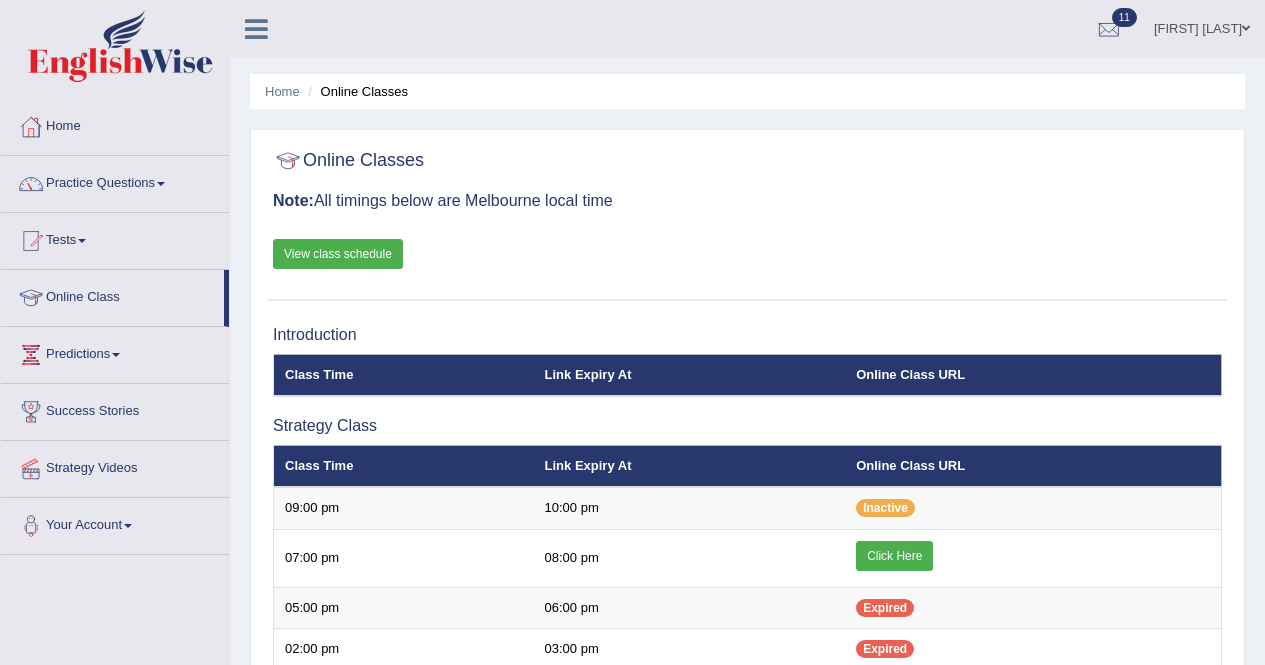 scroll, scrollTop: 2, scrollLeft: 0, axis: vertical 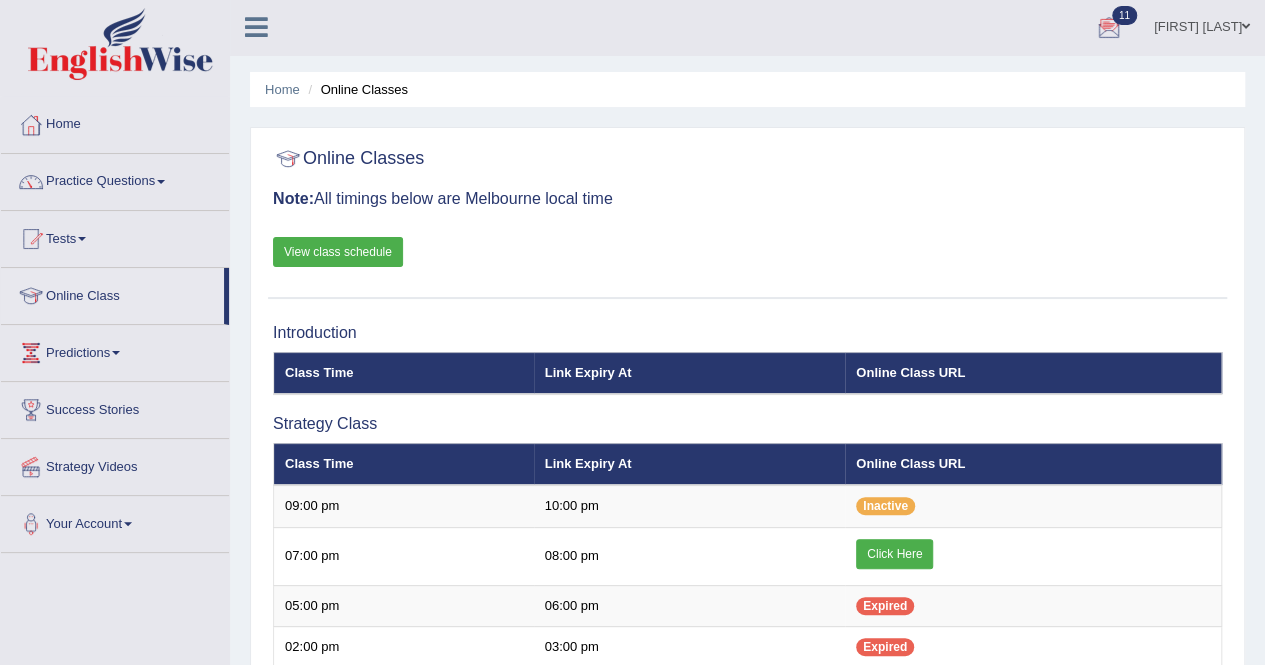 click at bounding box center (1109, 28) 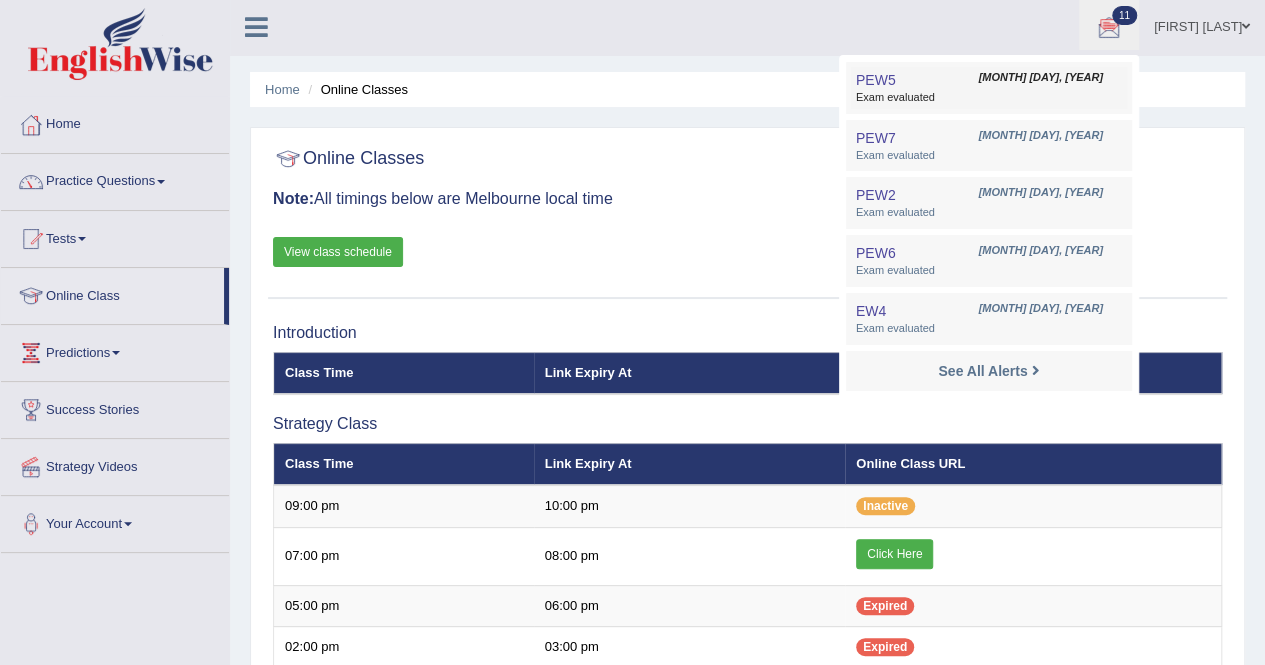 click on "Exam evaluated" at bounding box center [989, 98] 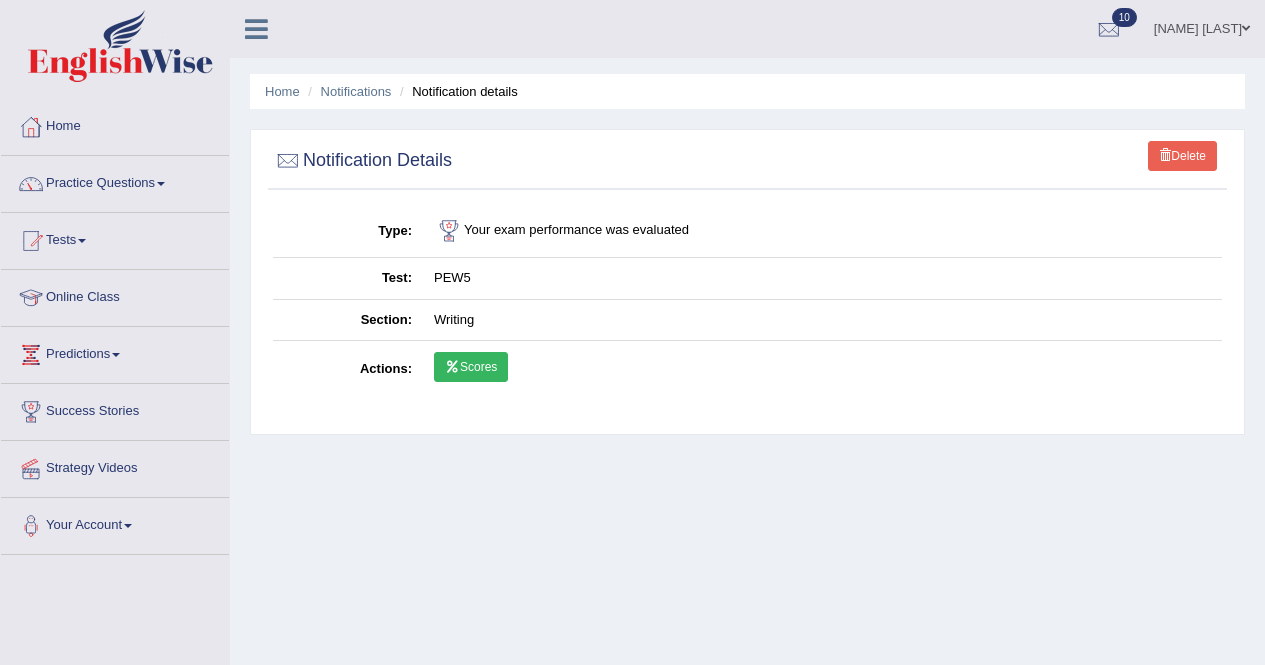 scroll, scrollTop: 0, scrollLeft: 0, axis: both 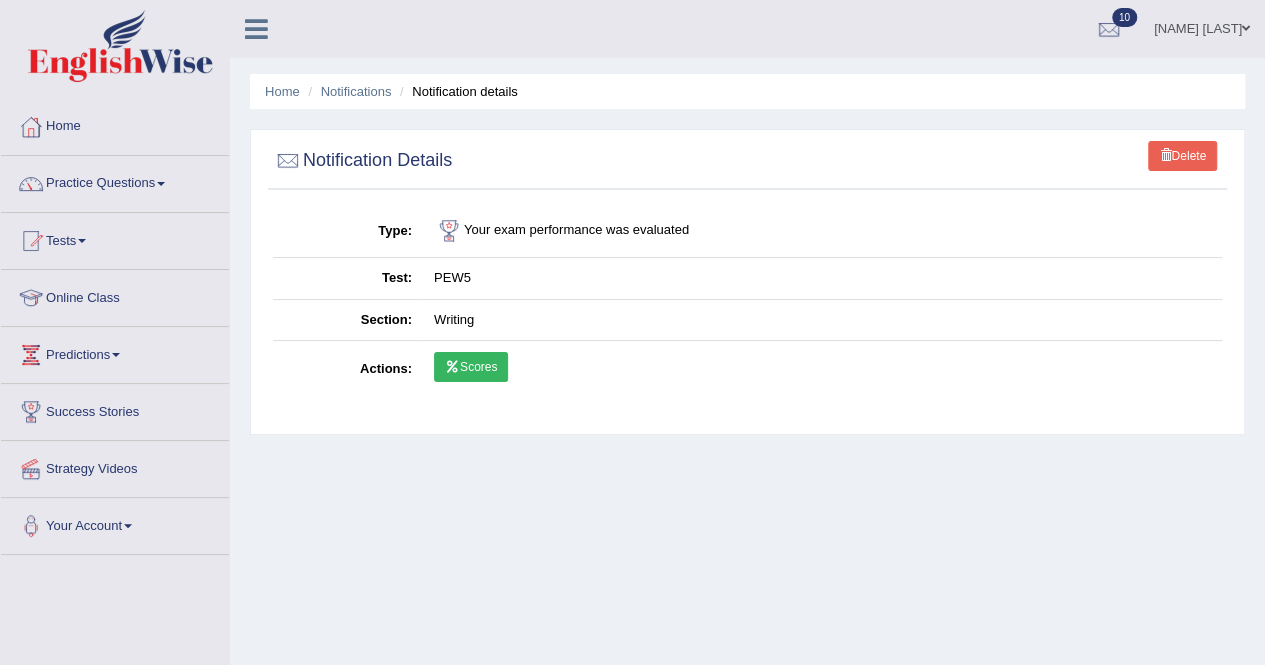 click on "Scores" at bounding box center [471, 367] 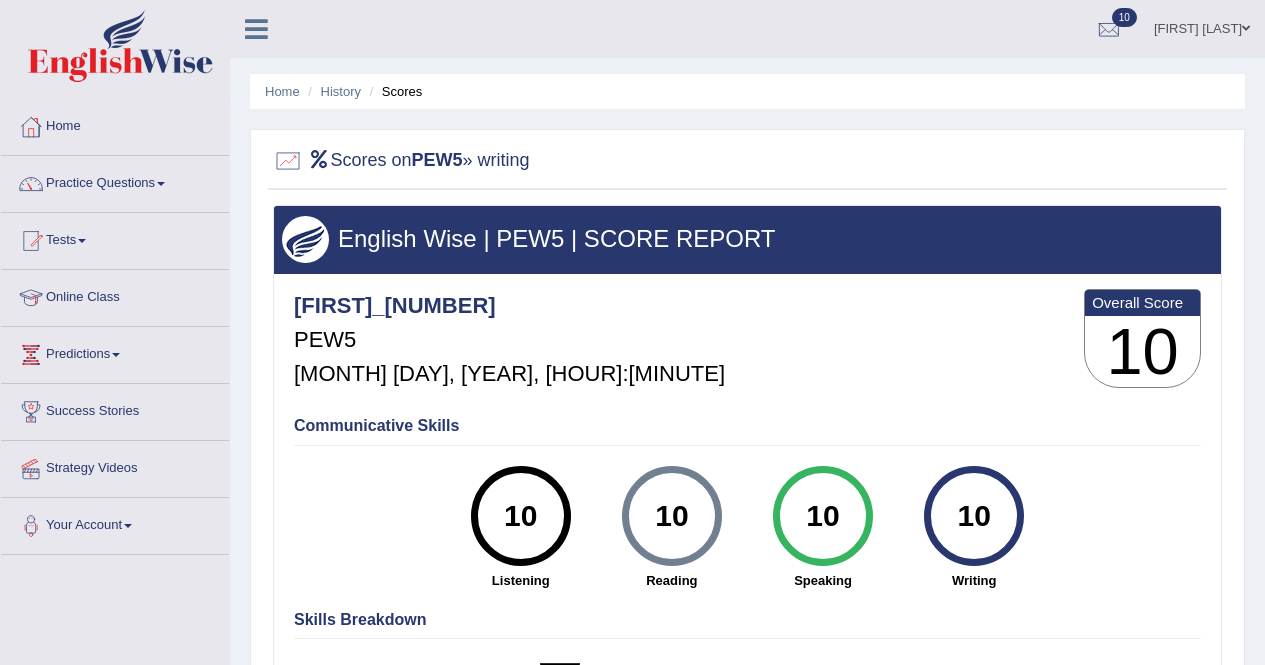 scroll, scrollTop: 252, scrollLeft: 0, axis: vertical 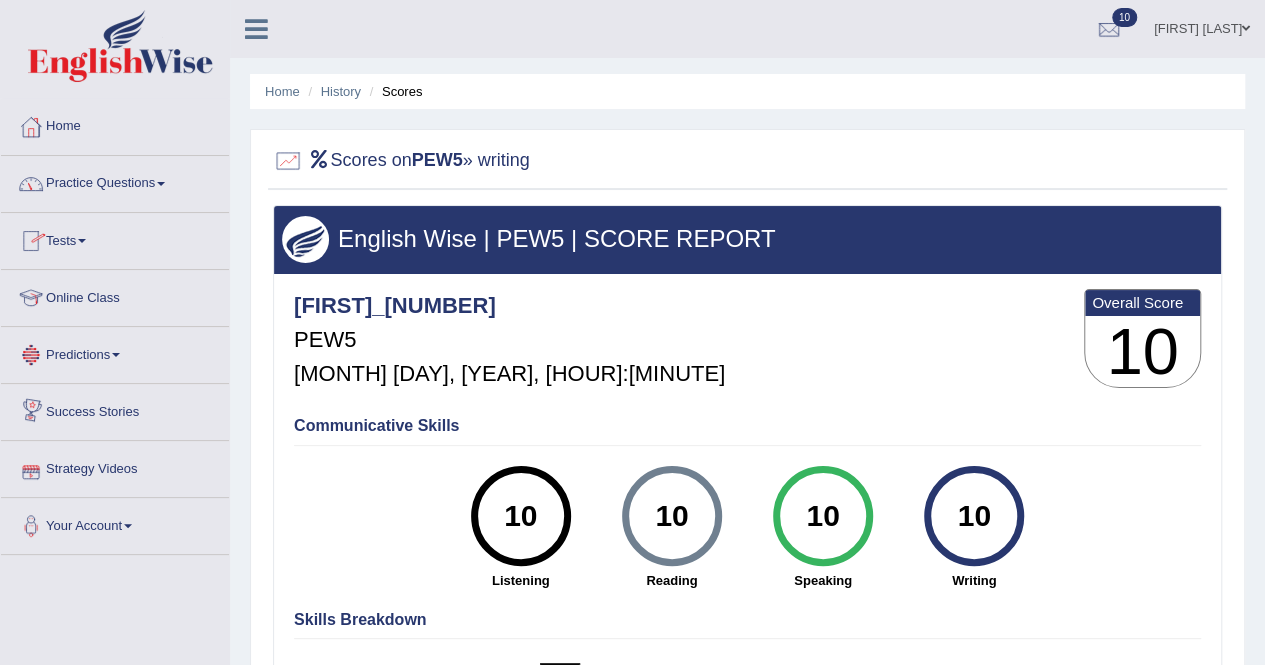 click on "Predictions" at bounding box center (115, 352) 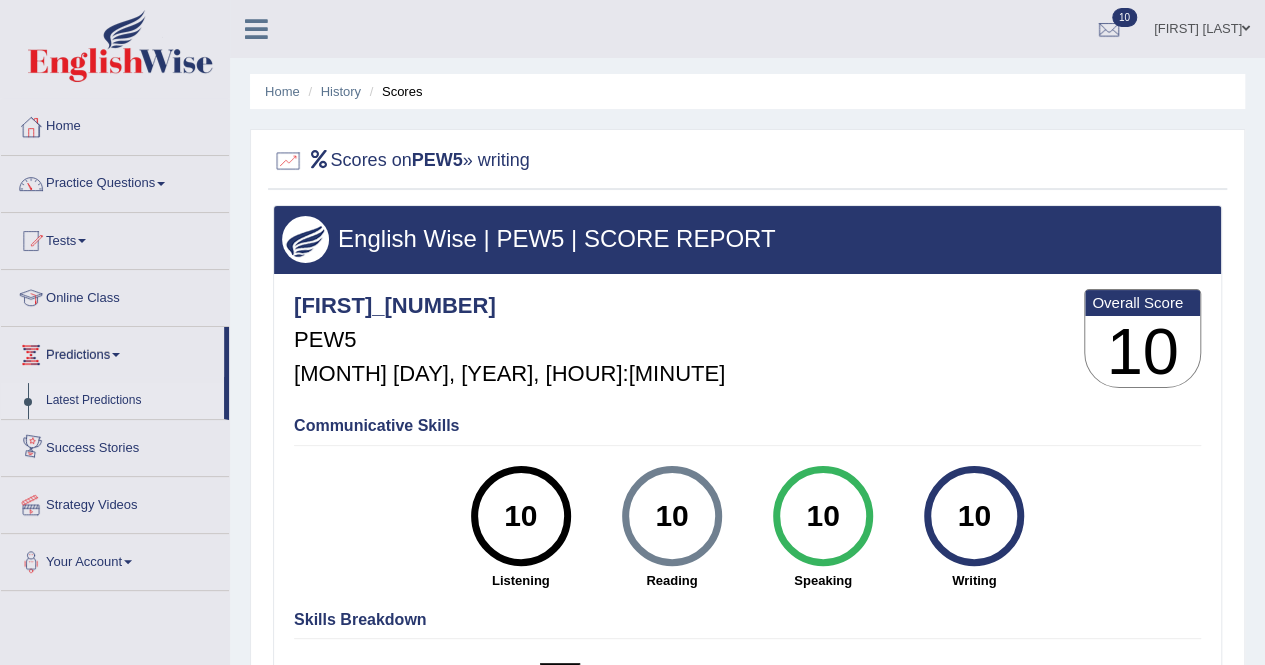 click on "Latest Predictions" at bounding box center [130, 401] 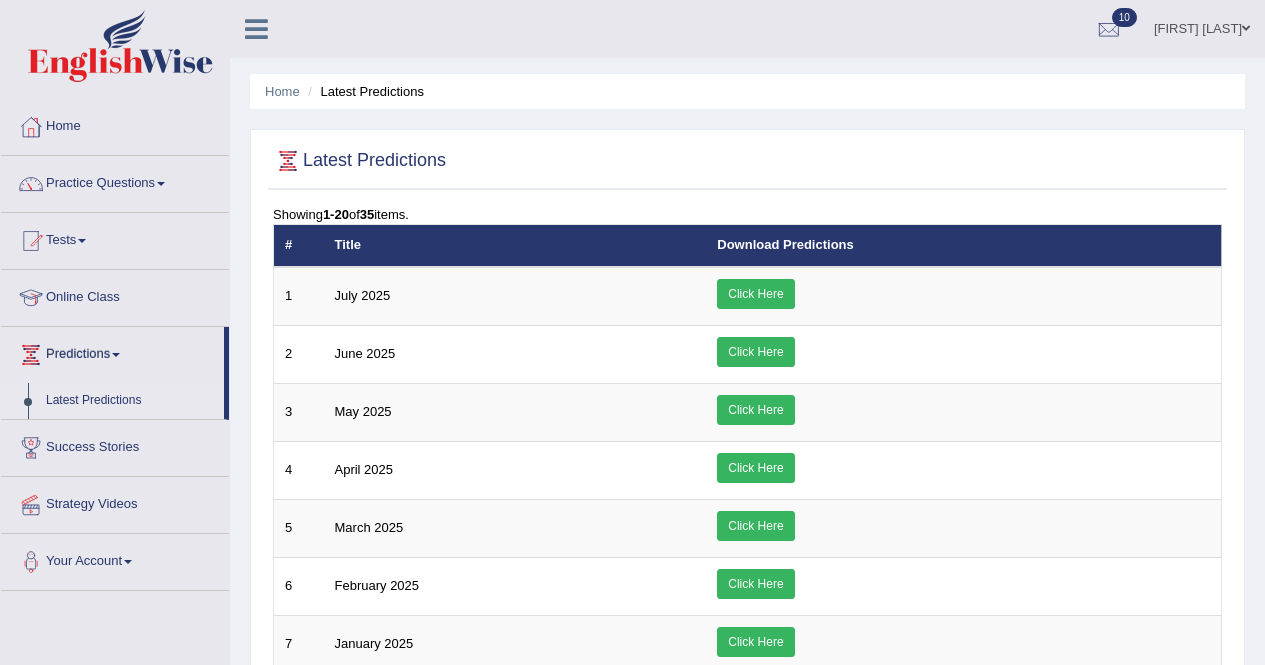 scroll, scrollTop: 0, scrollLeft: 0, axis: both 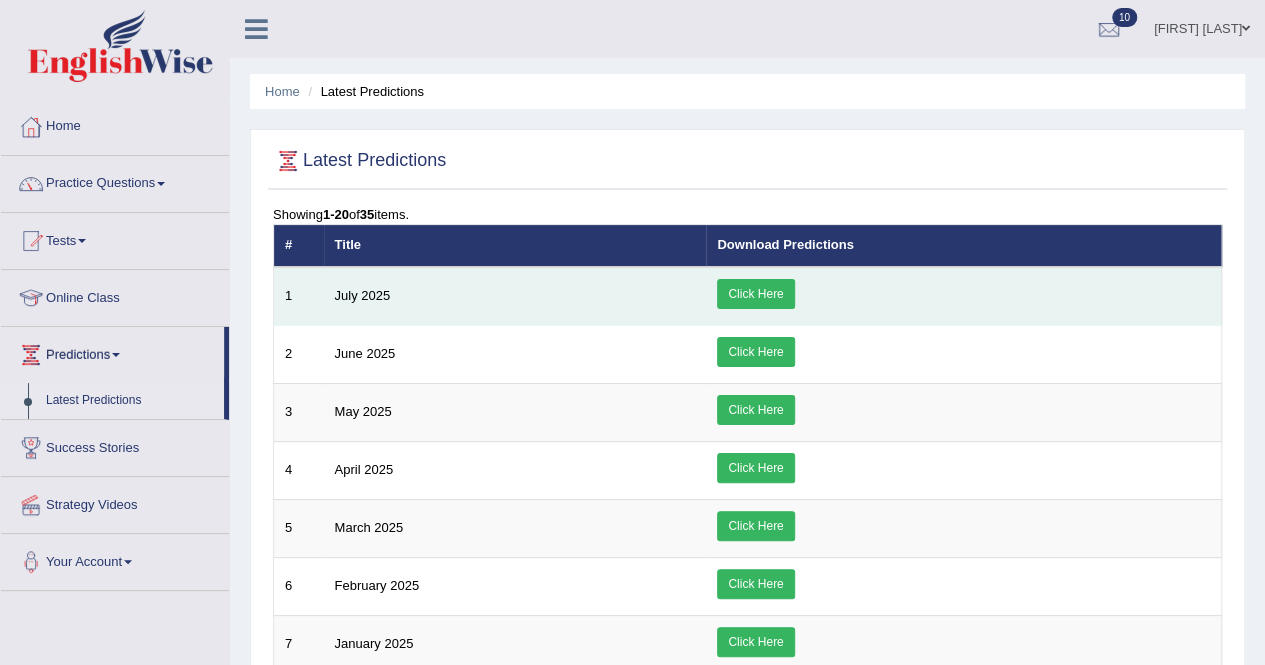 click on "Click Here" at bounding box center [755, 294] 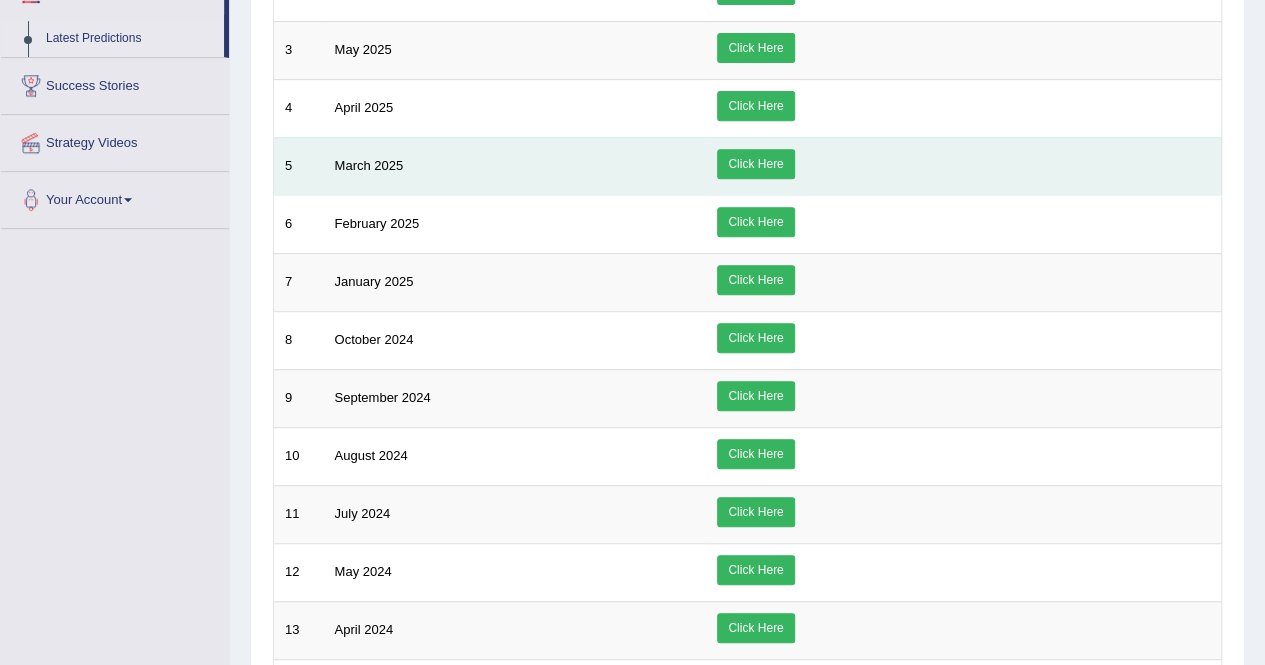 scroll, scrollTop: 0, scrollLeft: 0, axis: both 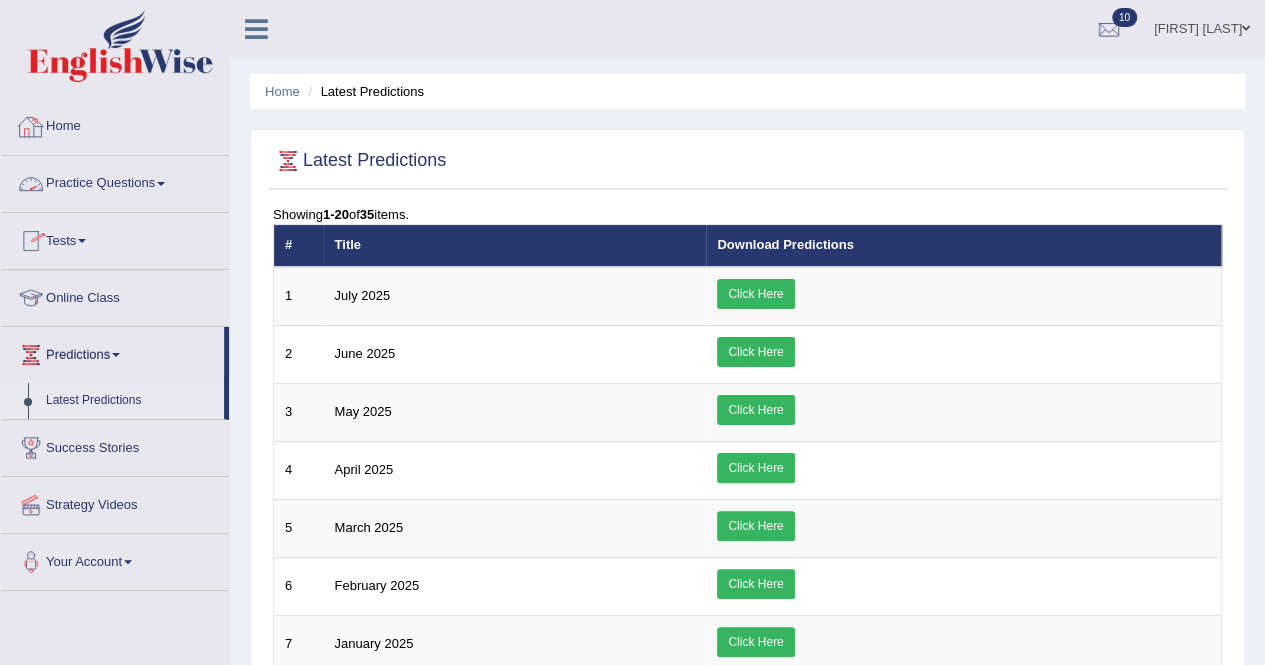 click on "Practice Questions" at bounding box center [115, 181] 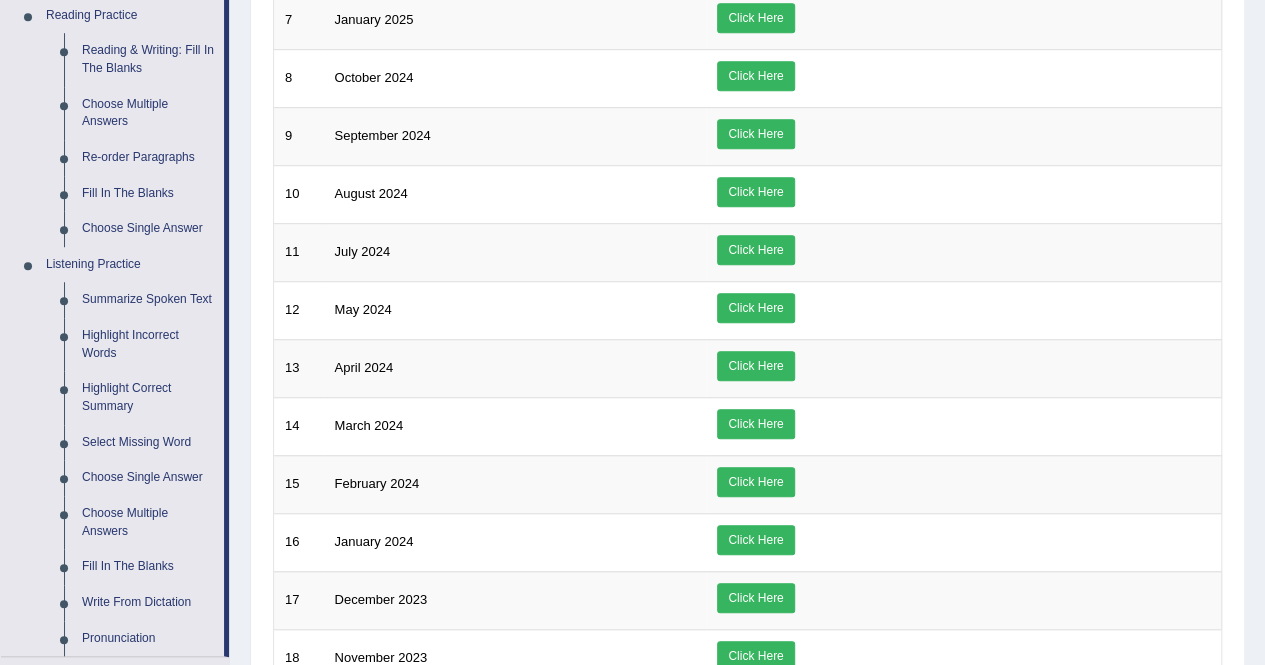 scroll, scrollTop: 627, scrollLeft: 0, axis: vertical 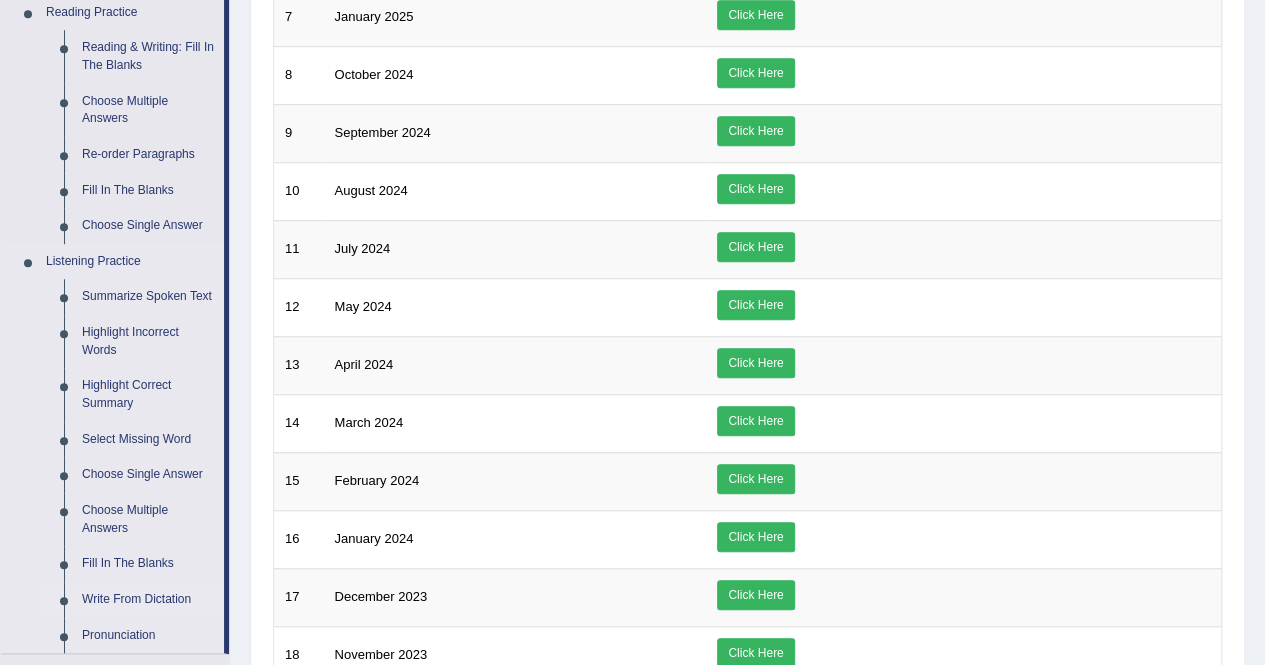 click on "Write From Dictation" at bounding box center [148, 600] 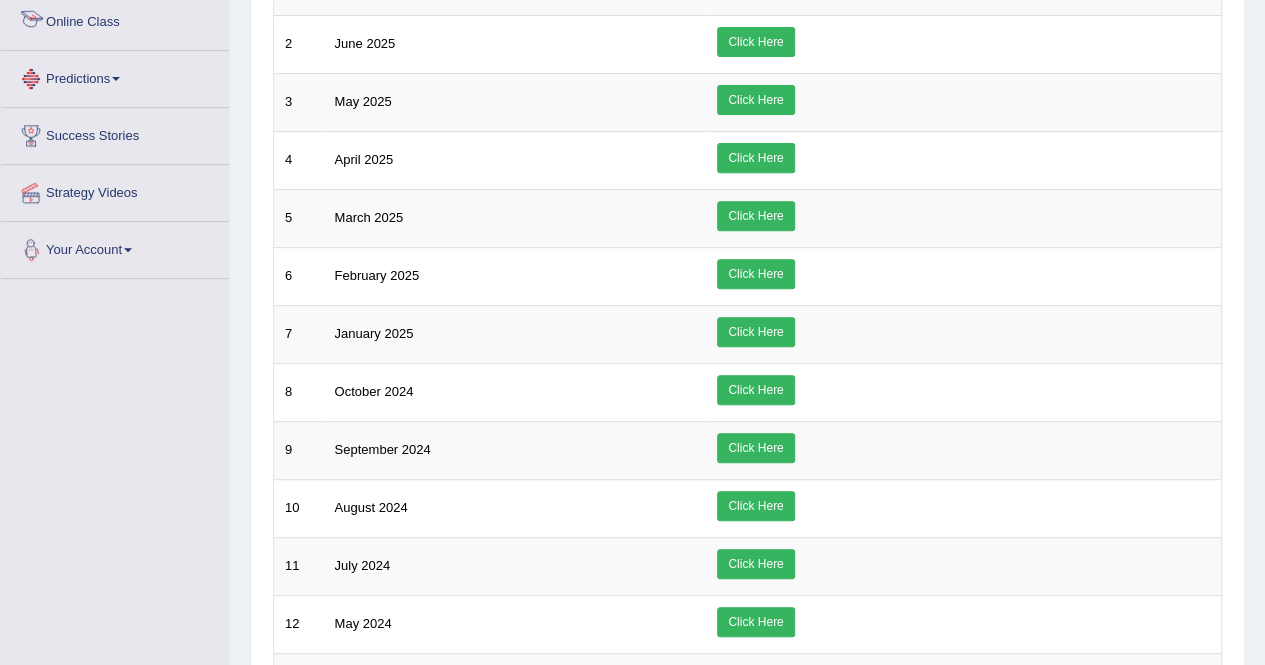 scroll, scrollTop: 495, scrollLeft: 0, axis: vertical 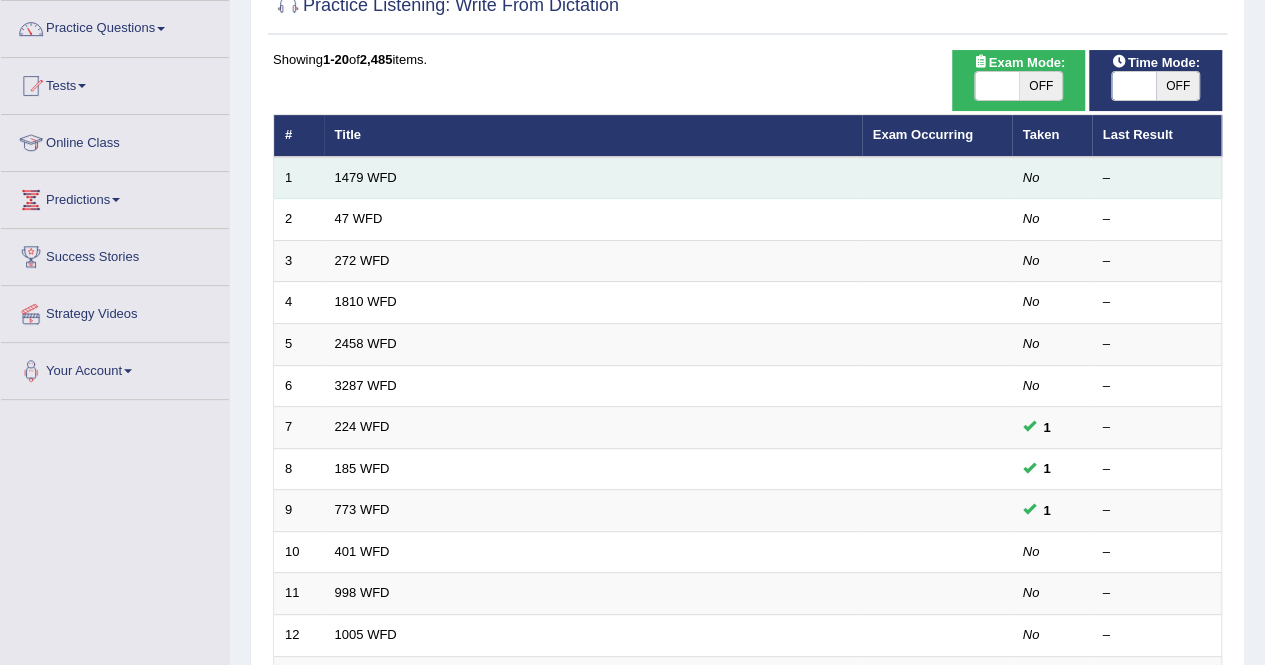 click on "1479 WFD" at bounding box center (593, 178) 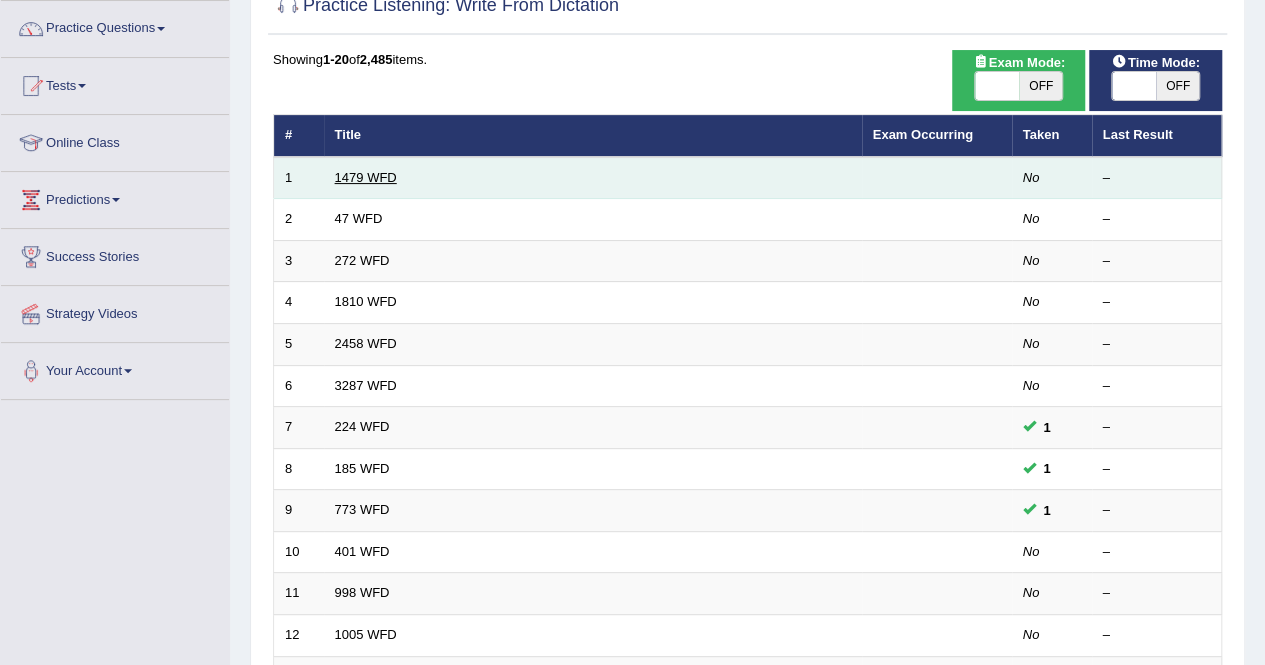 click on "1479 WFD" at bounding box center [366, 177] 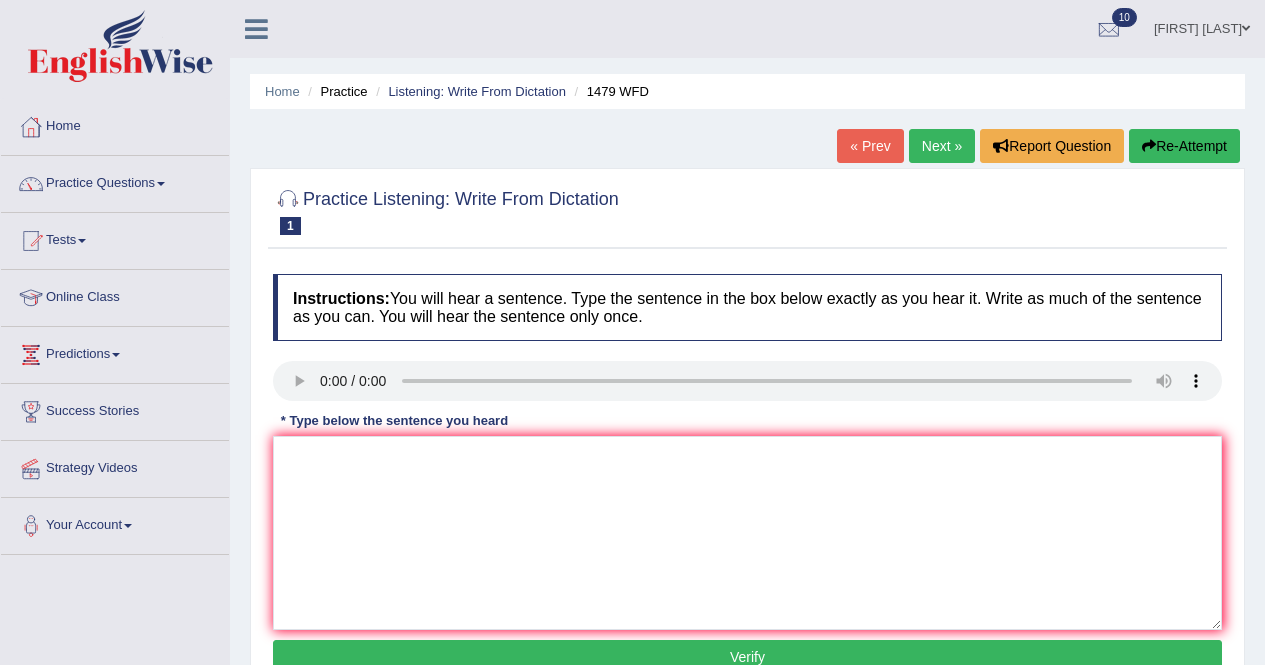 scroll, scrollTop: 0, scrollLeft: 0, axis: both 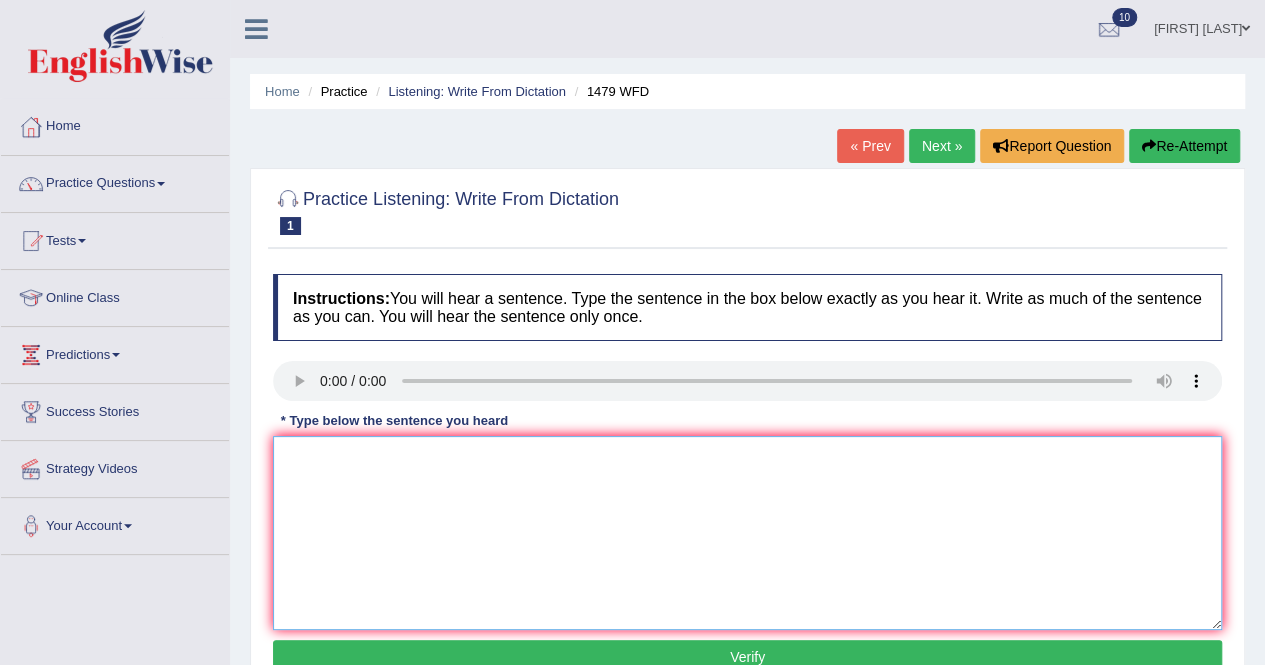 click at bounding box center (747, 533) 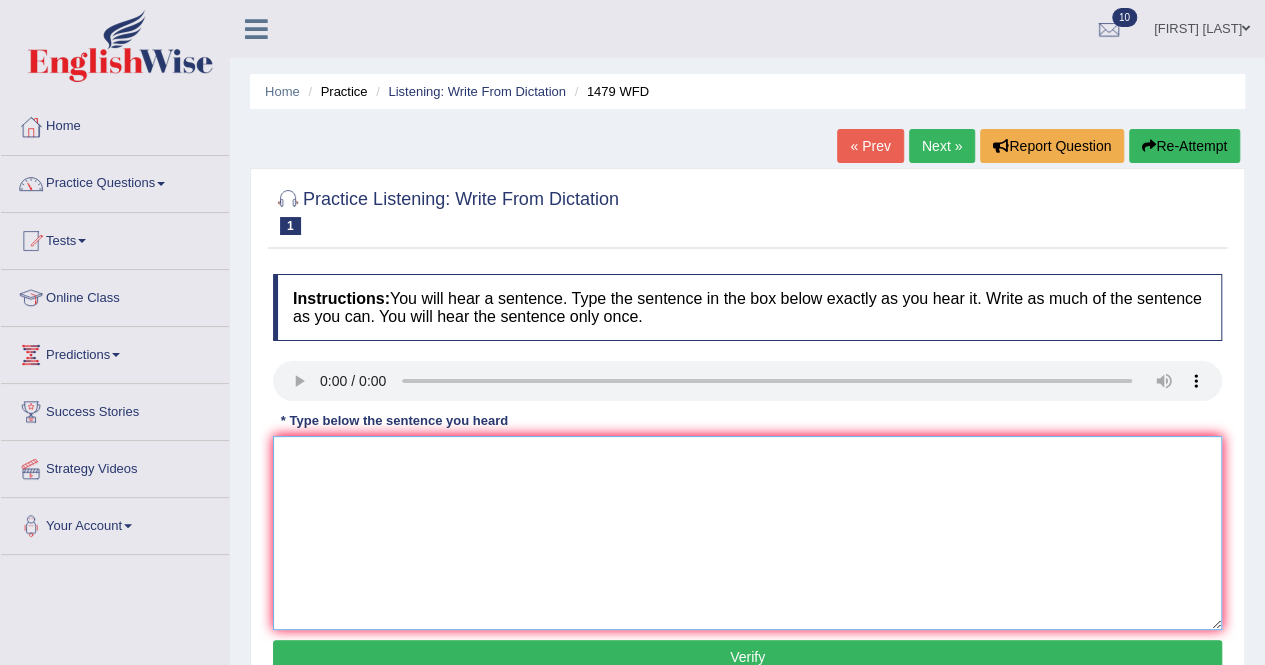 click at bounding box center [747, 533] 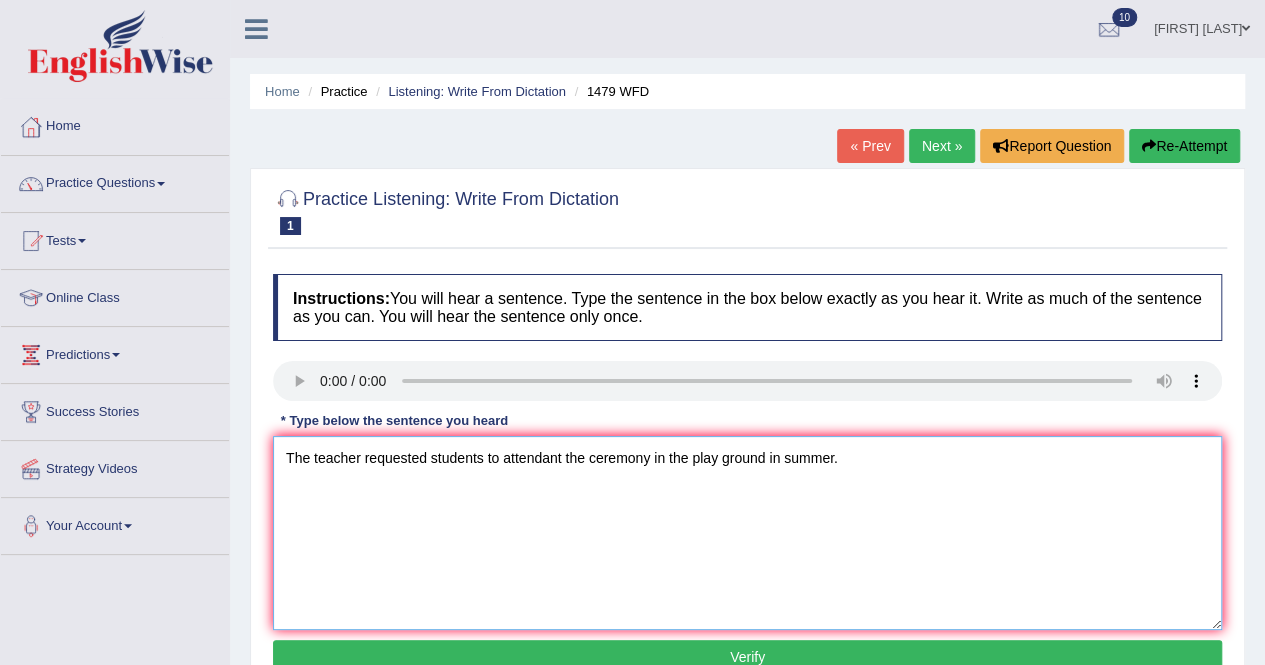 type on "The teacher requested students to attendant the ceremony in the play ground in summer." 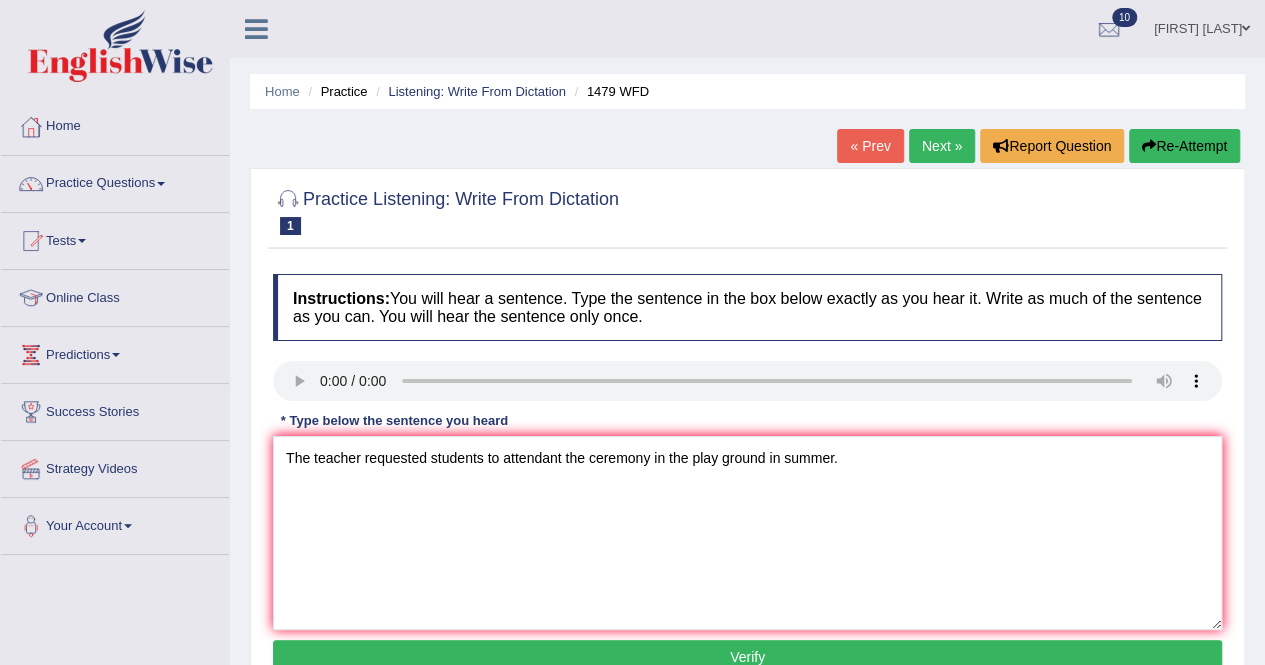 click on "Verify" at bounding box center [747, 657] 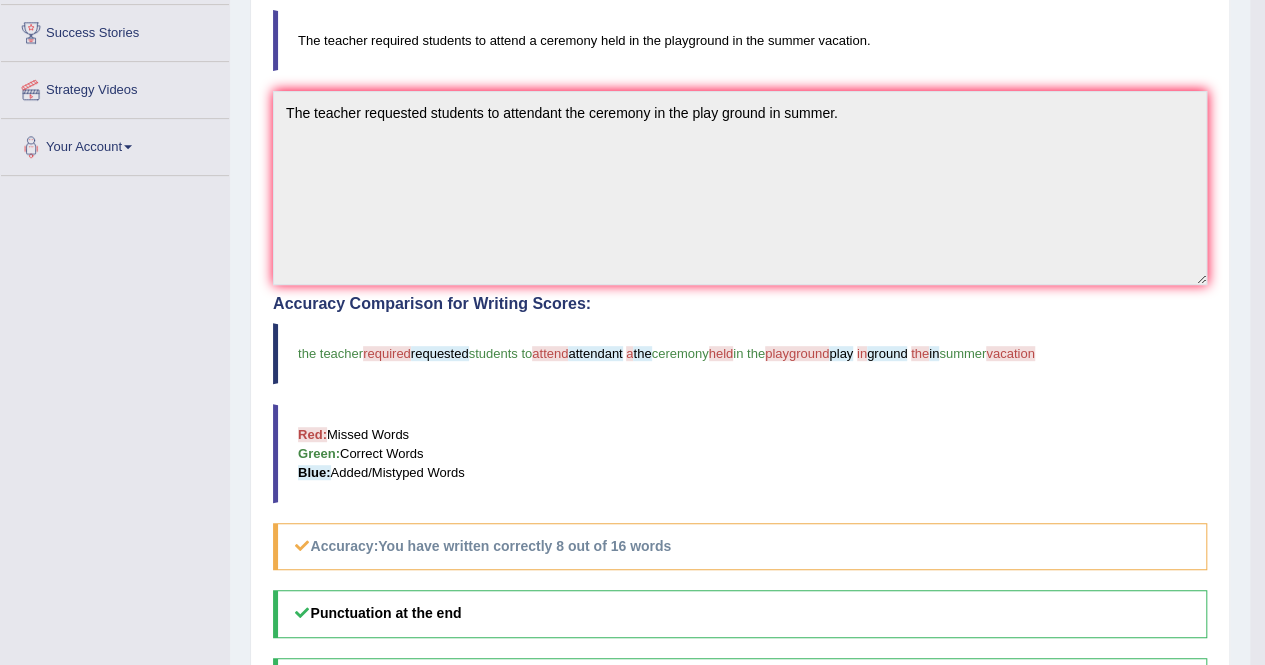 scroll, scrollTop: 0, scrollLeft: 0, axis: both 